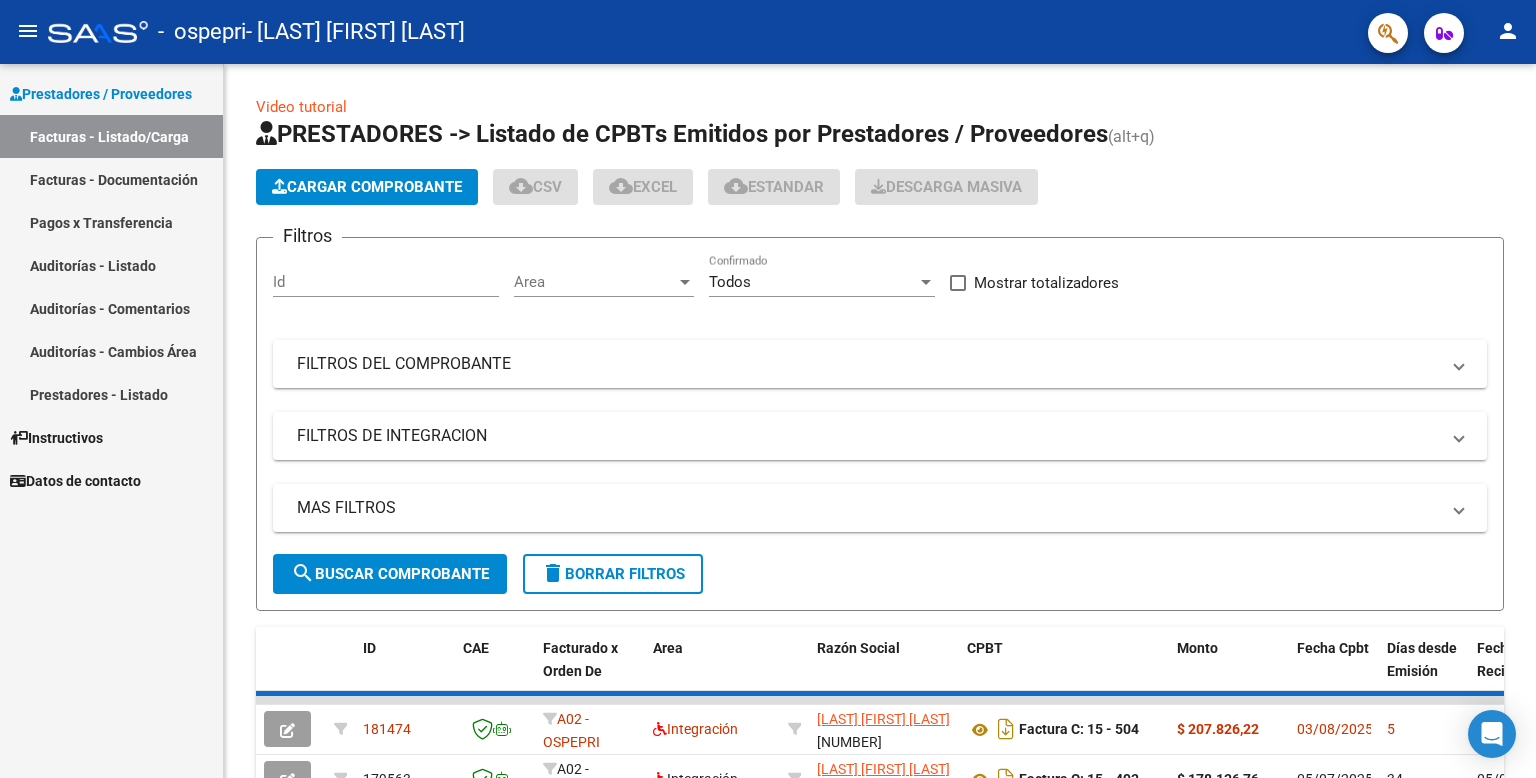 scroll, scrollTop: 0, scrollLeft: 0, axis: both 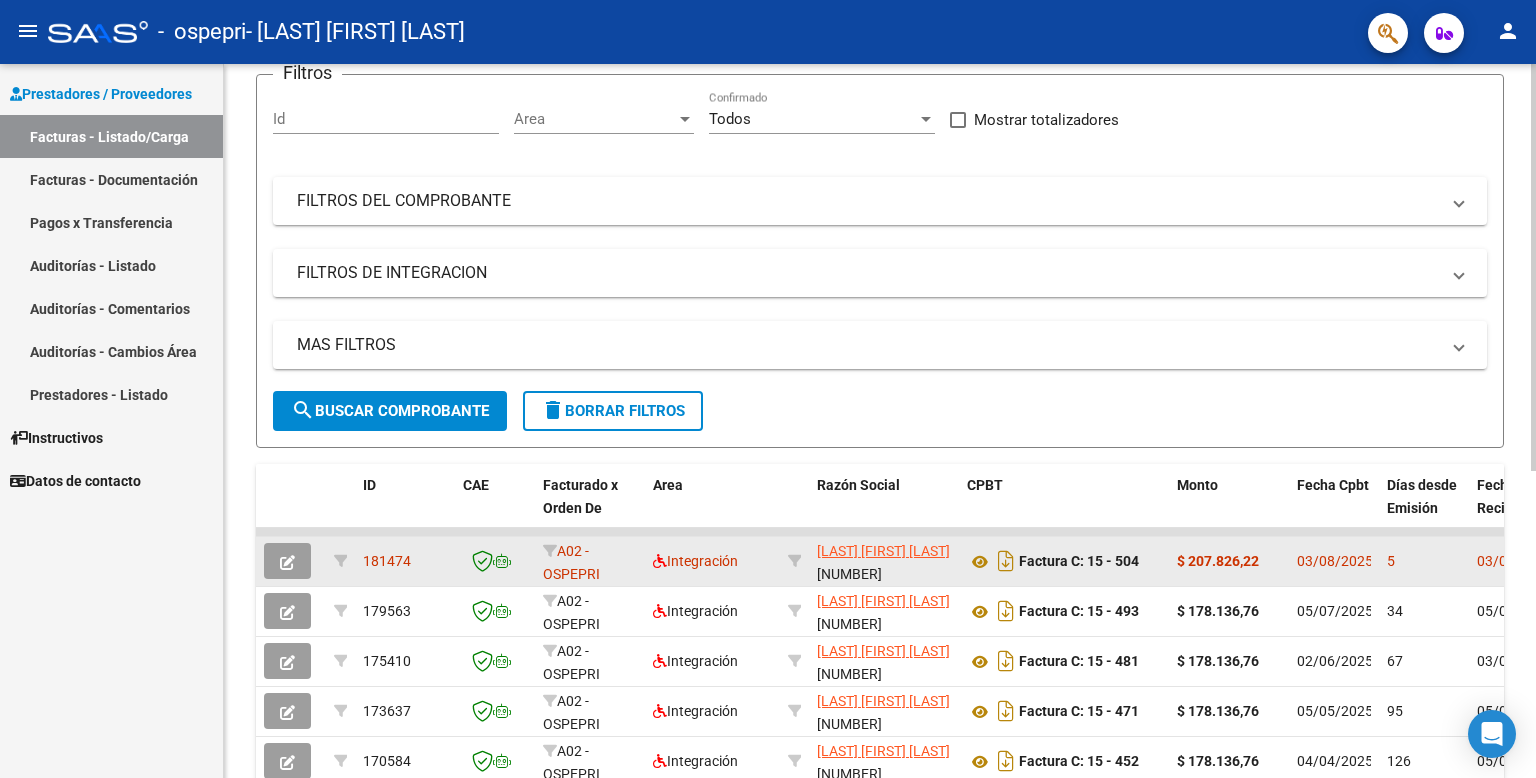 drag, startPoint x: 1380, startPoint y: 530, endPoint x: 1396, endPoint y: 539, distance: 18.35756 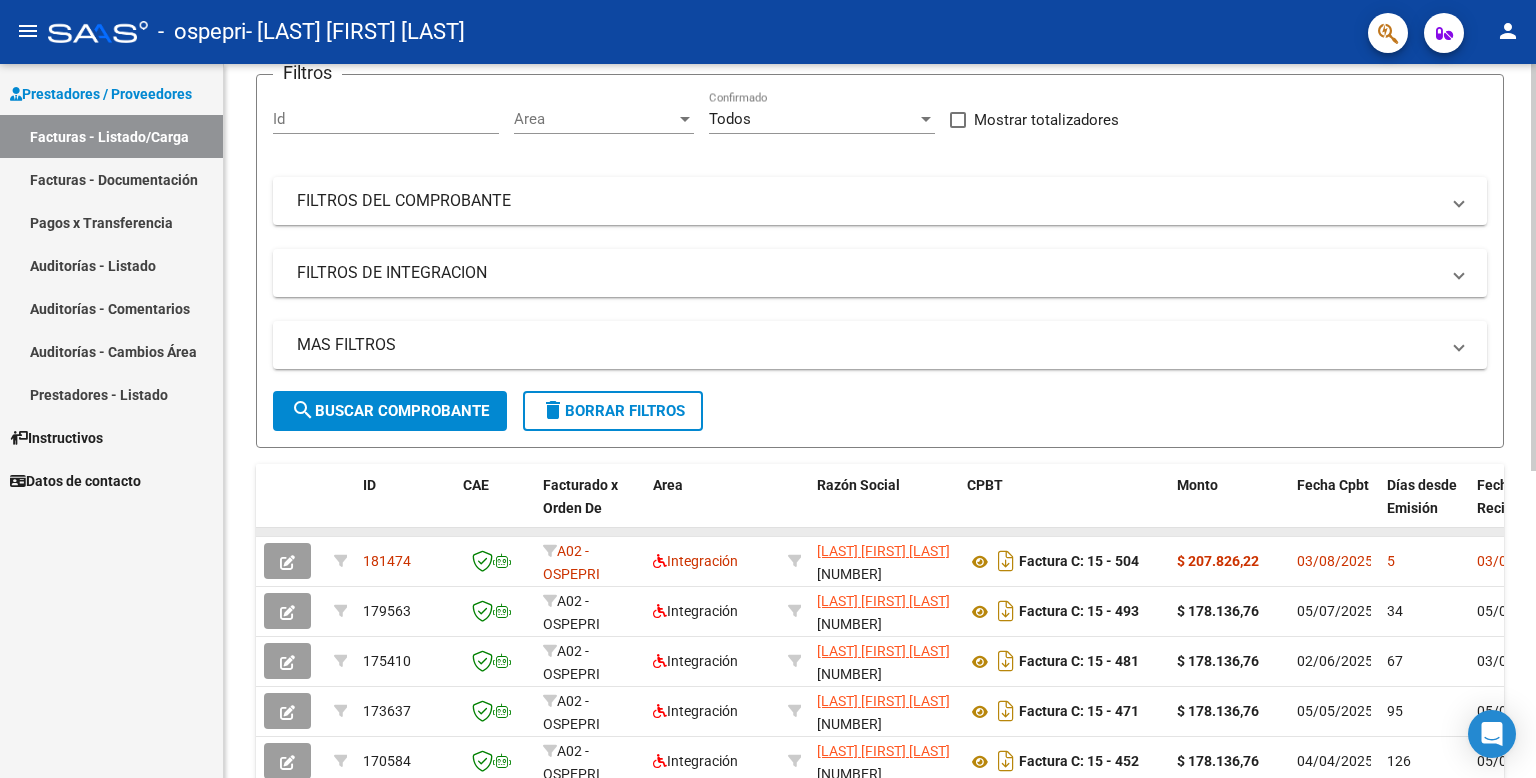 click 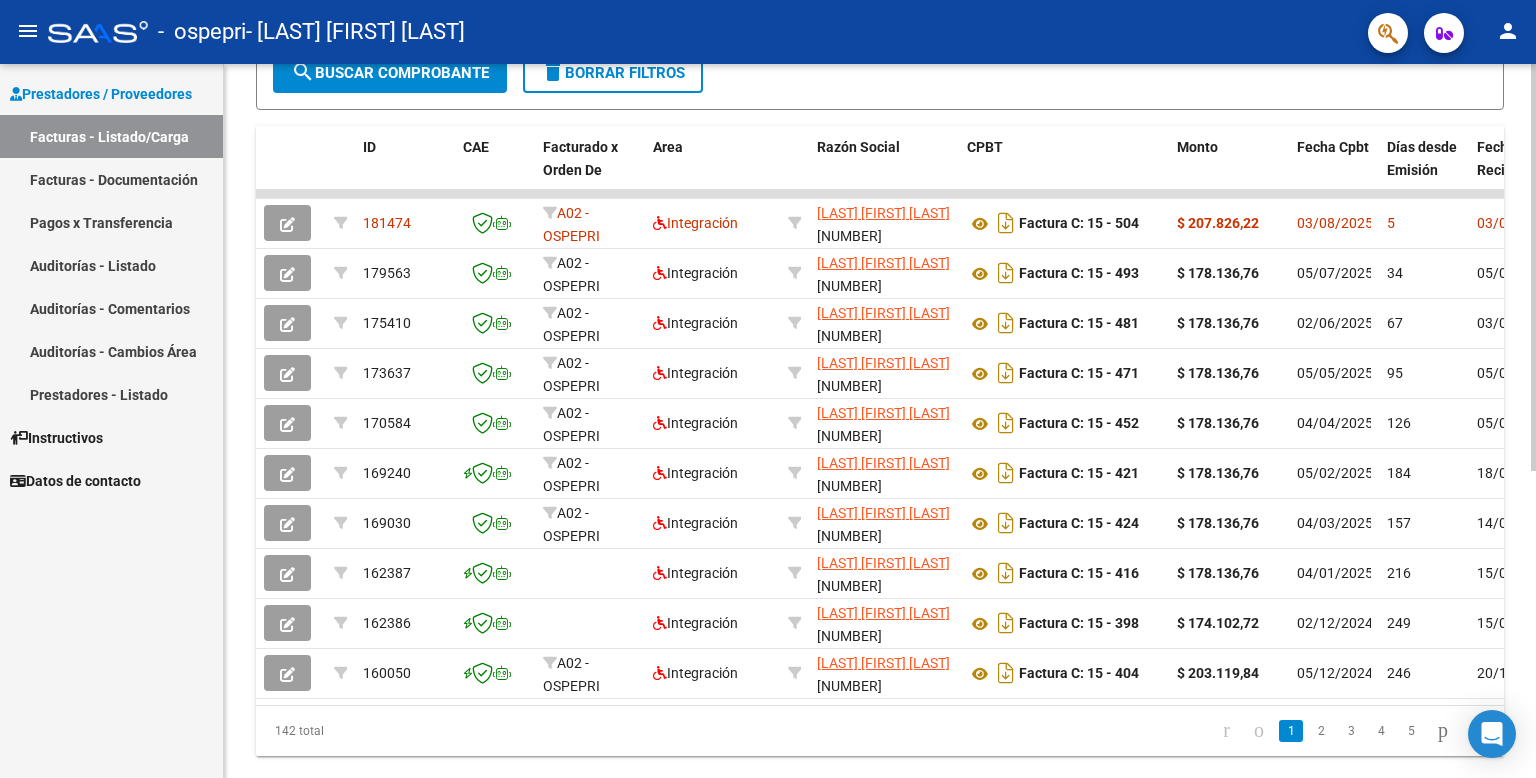 scroll, scrollTop: 502, scrollLeft: 0, axis: vertical 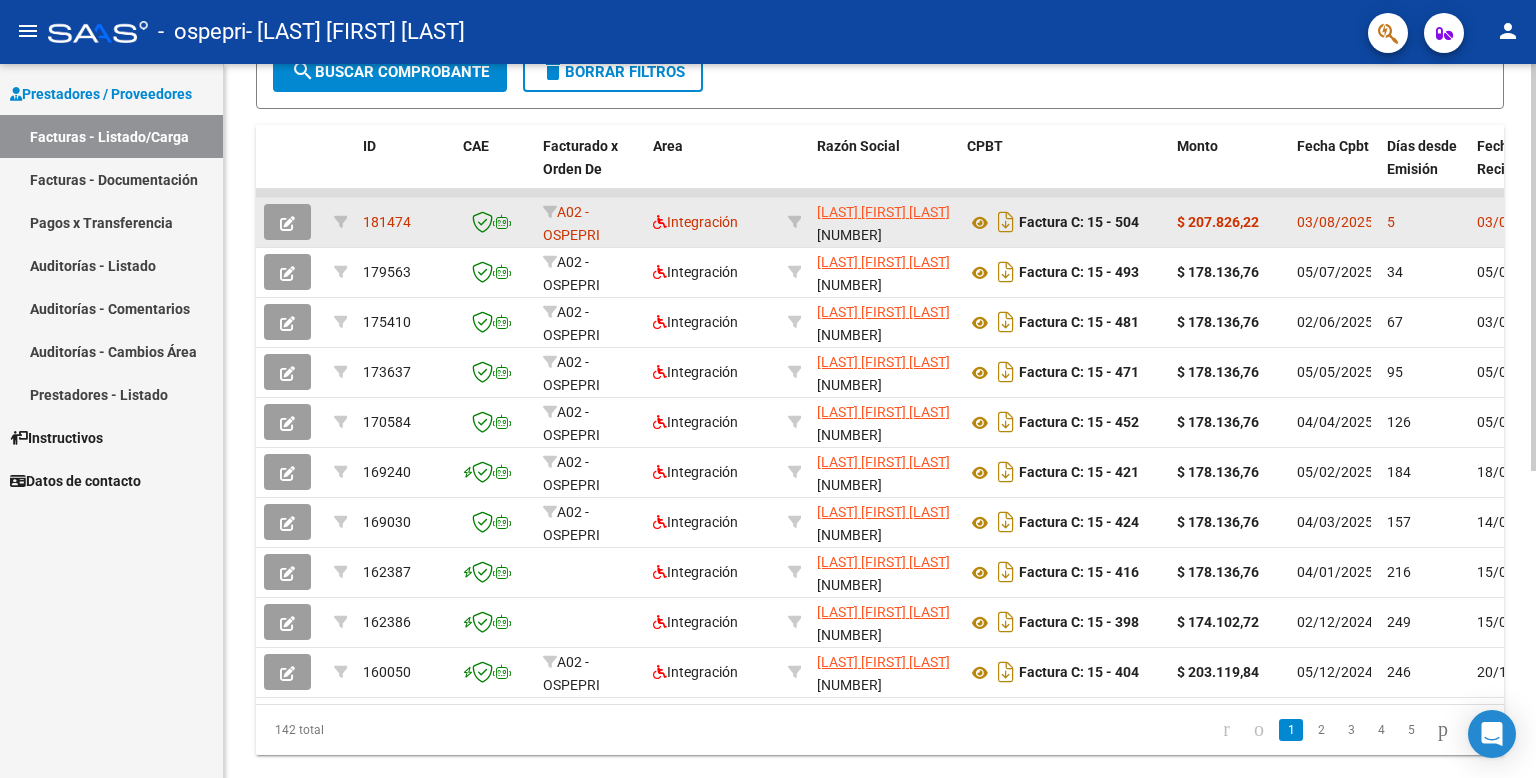 click 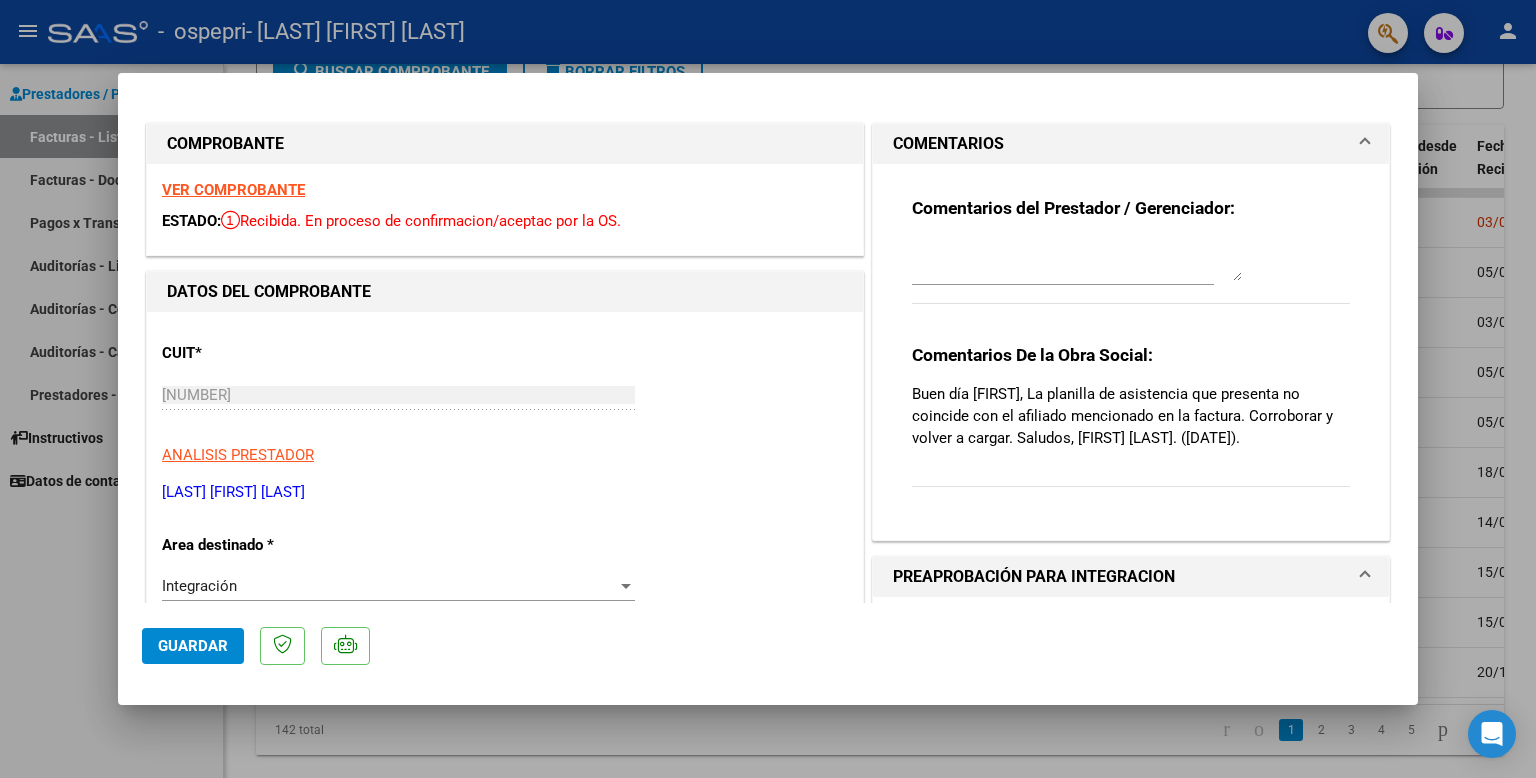click at bounding box center (768, 389) 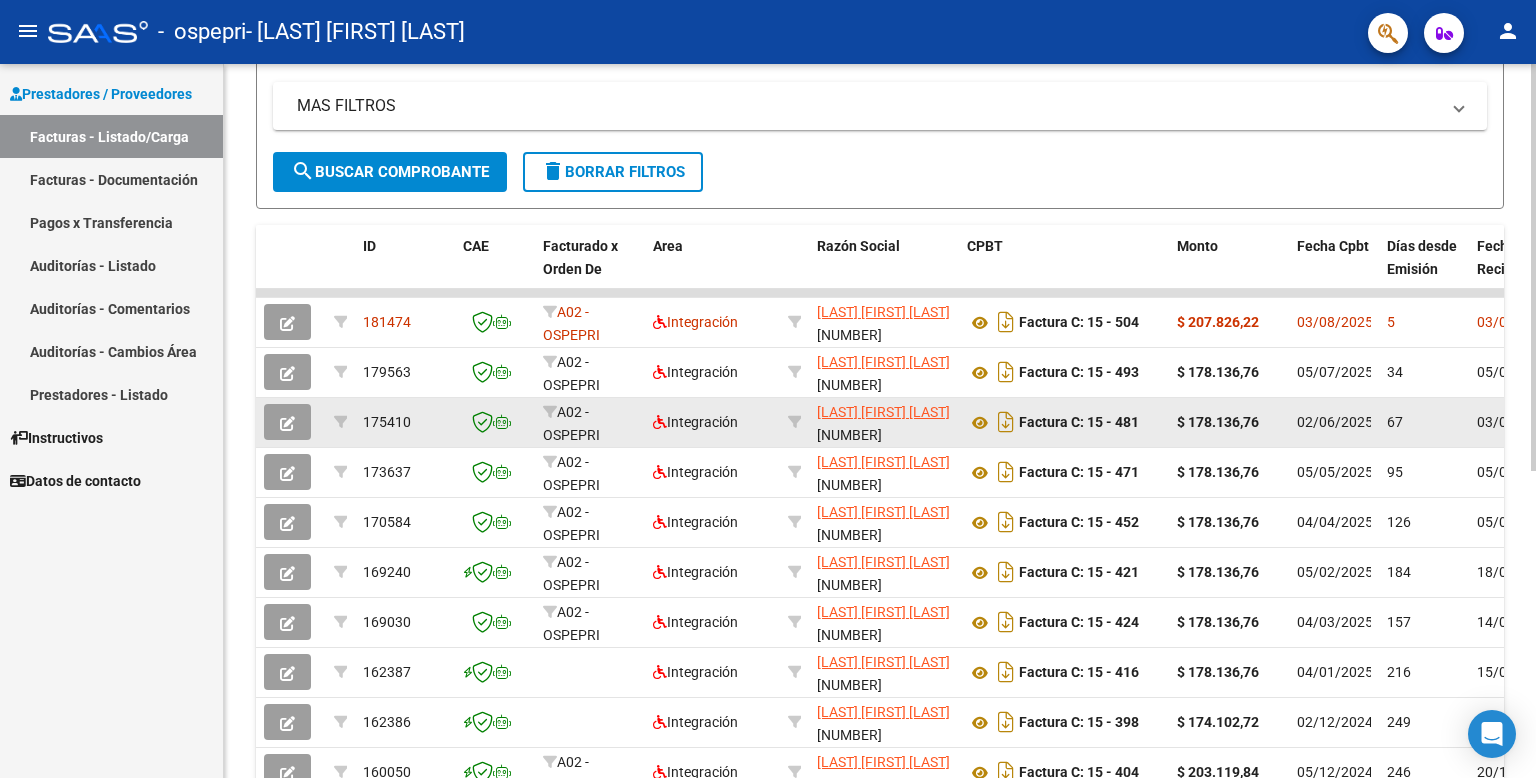 scroll, scrollTop: 391, scrollLeft: 0, axis: vertical 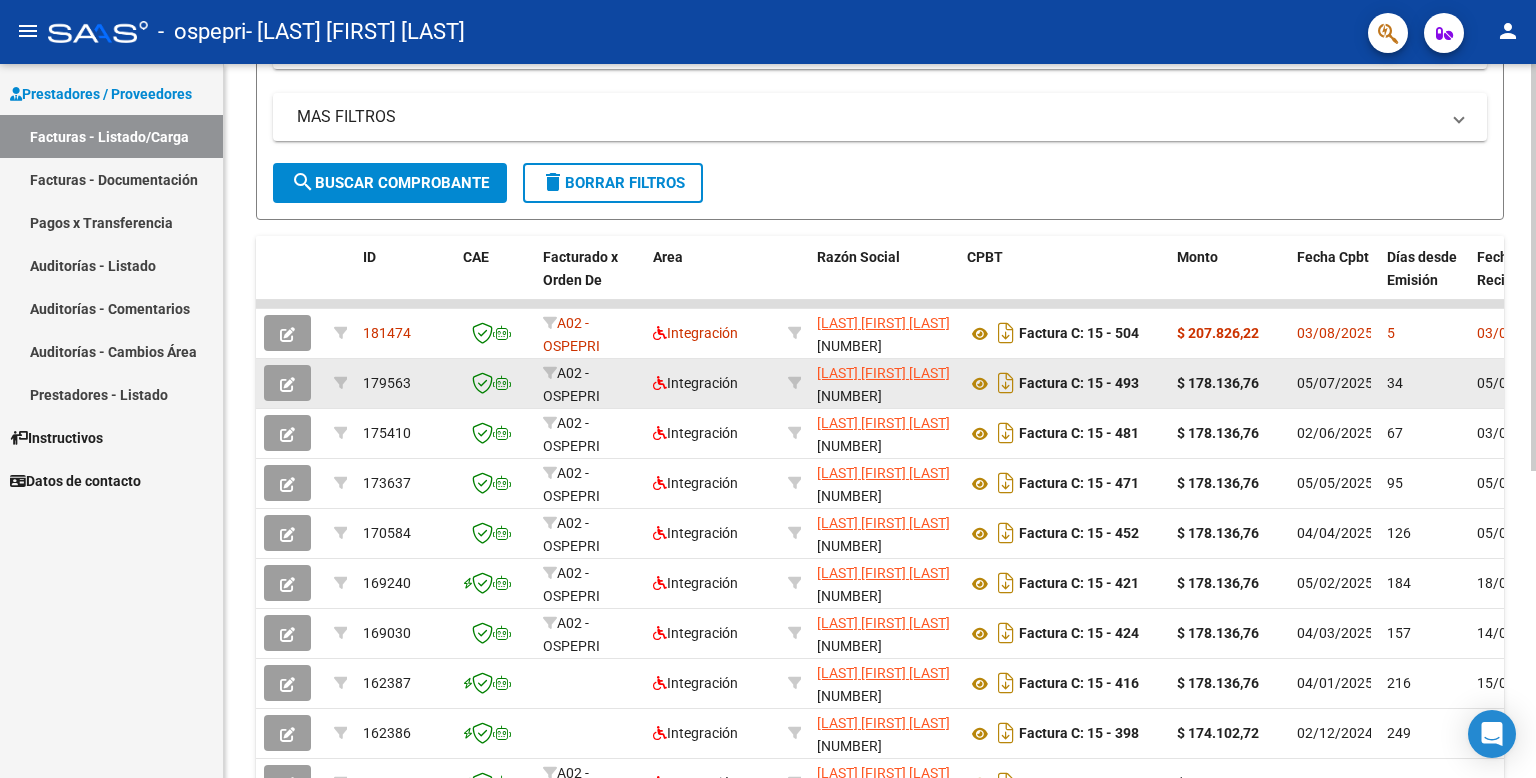 click 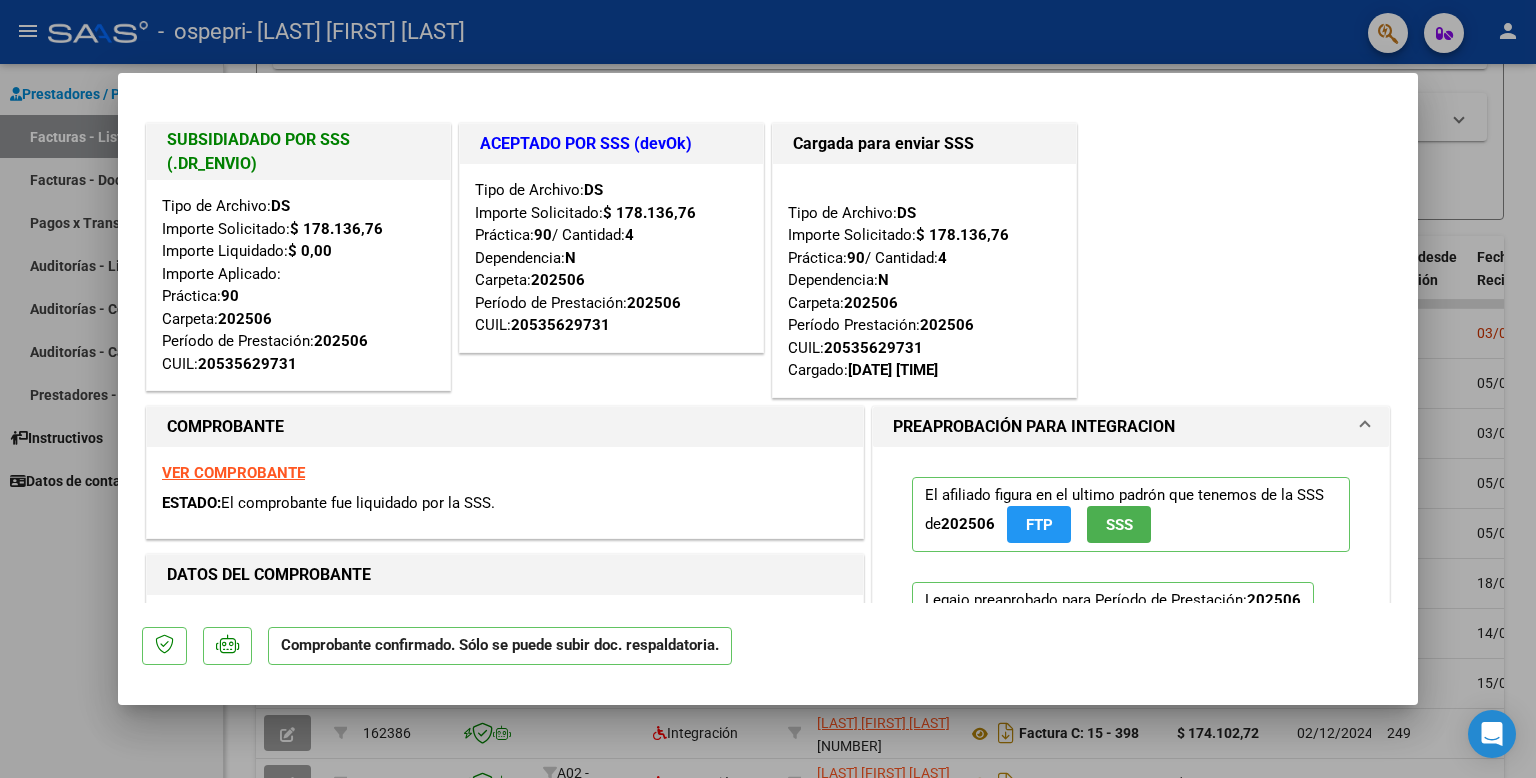 click at bounding box center (768, 389) 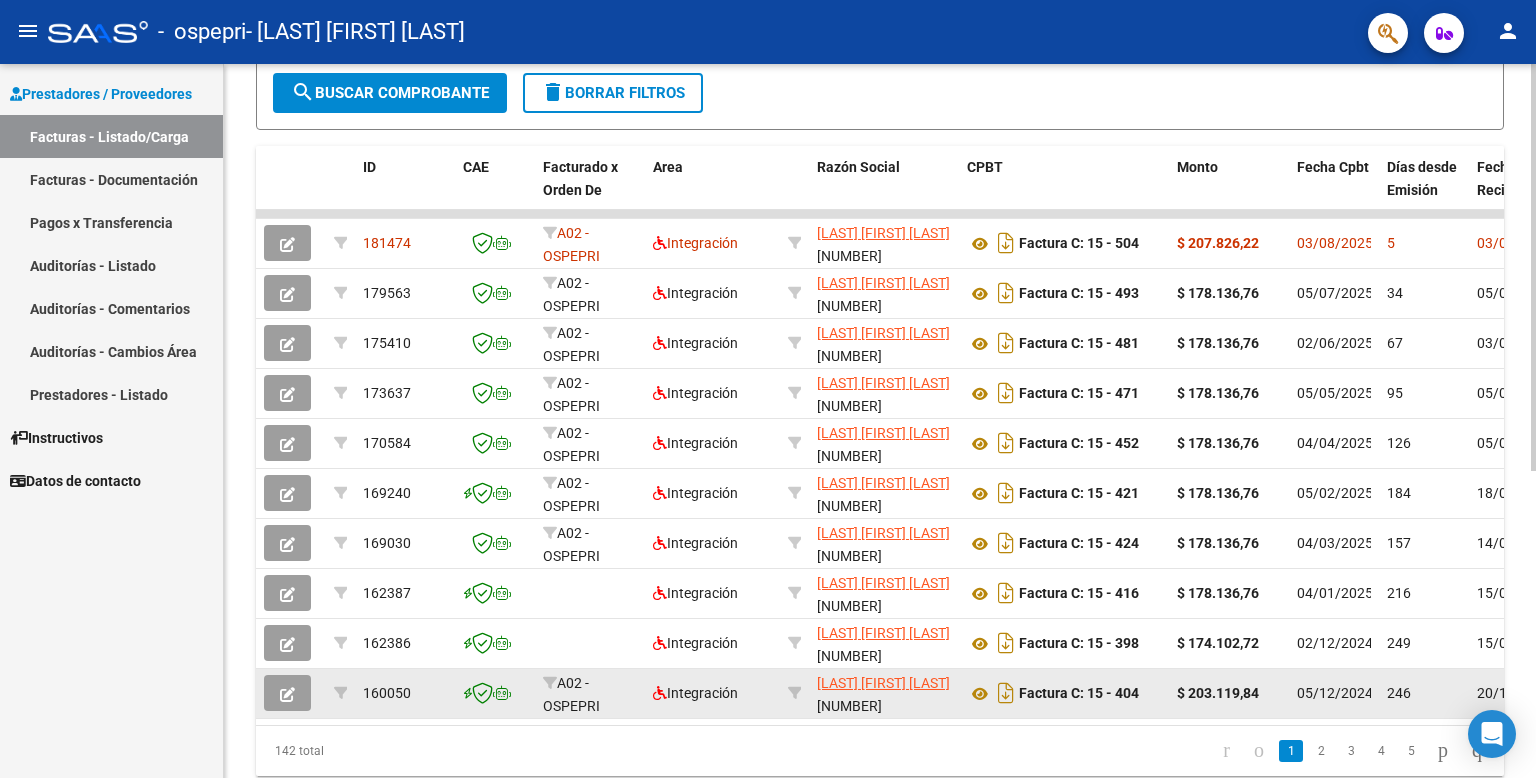 scroll, scrollTop: 485, scrollLeft: 0, axis: vertical 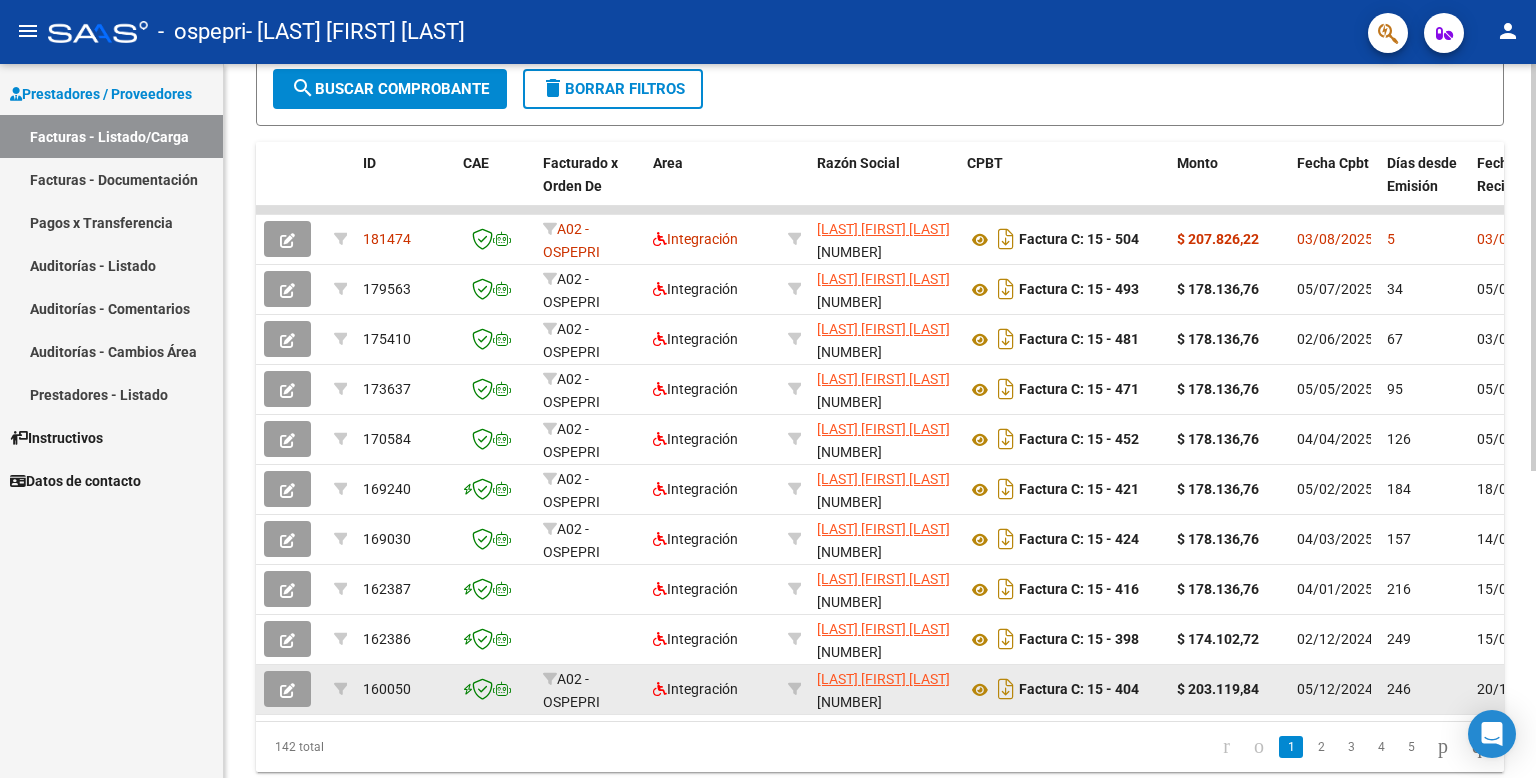 click on "A02 - OSPEPRI" 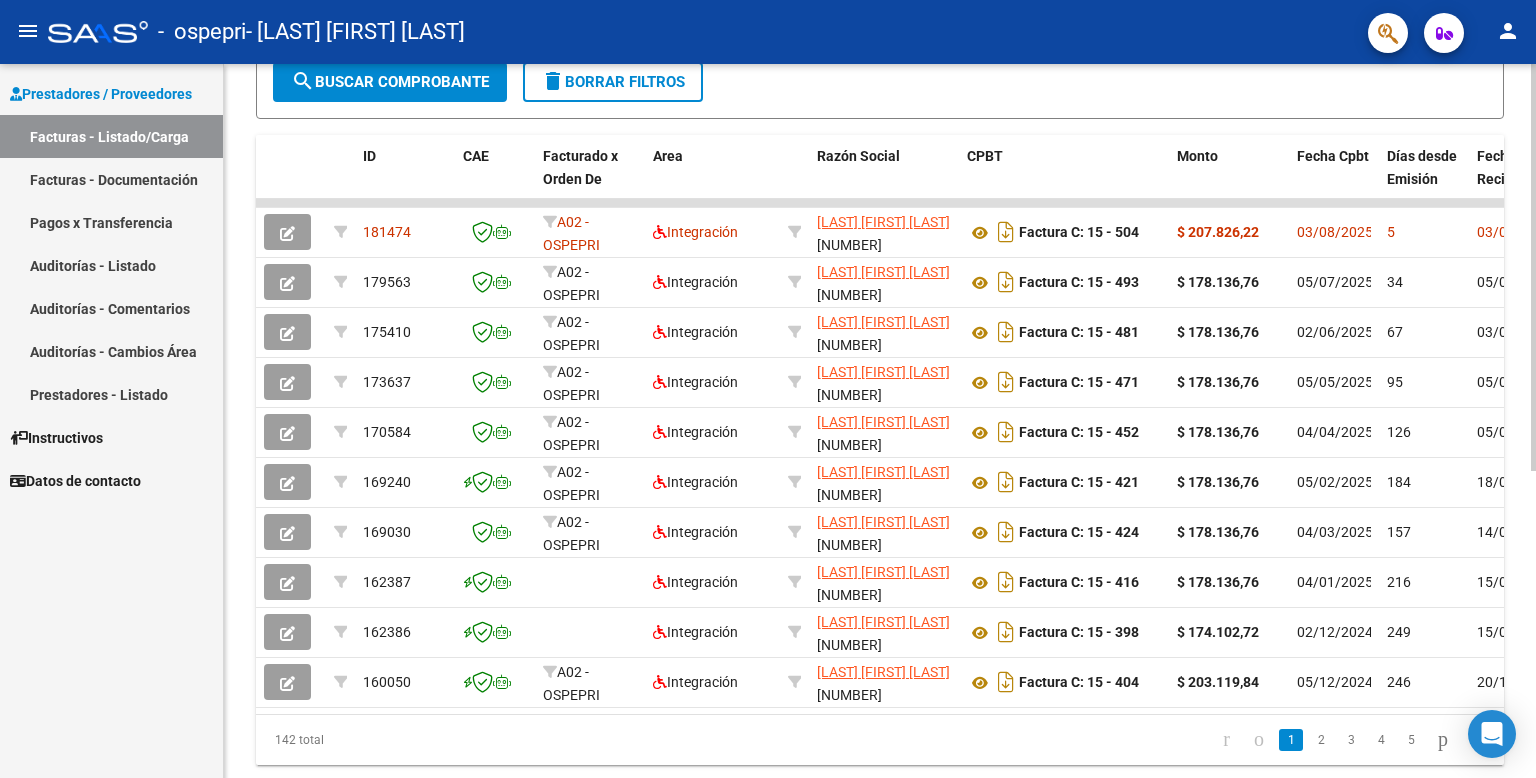 scroll, scrollTop: 494, scrollLeft: 0, axis: vertical 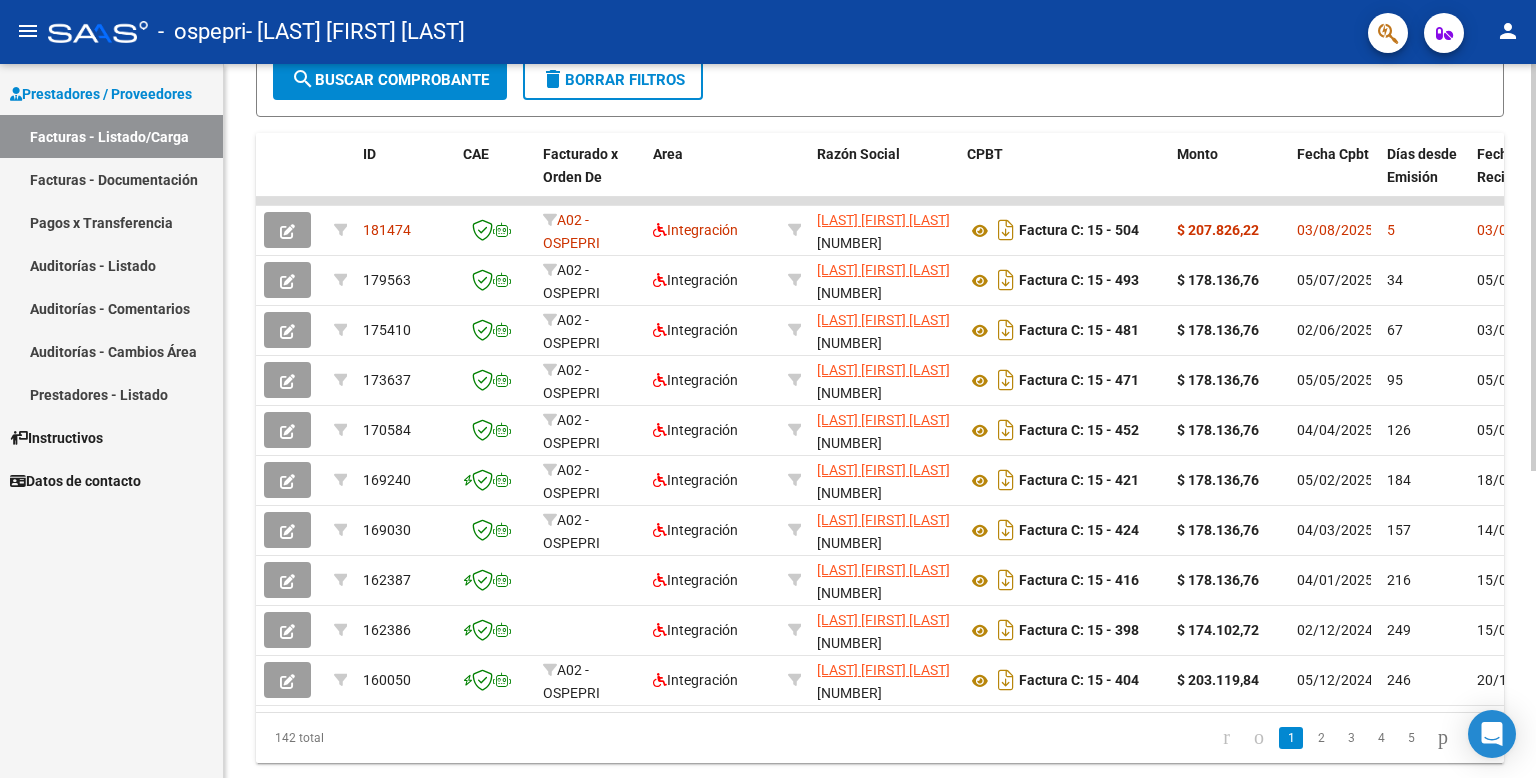click on "181474  A02 - OSPEPRI  Integración [LAST] [FIRST]    [NUMBER]   Factura C: 15 - 504  $ 207.826,22 [DATE] 5 [DATE]  -      202507  2269 [LAST] [LAST] [FIRST] [NUMBER]  Buen día [FIRST],
La planilla de asistencia que presenta no coincide con el afiliado mencionado en la factura.
Corroborar y volver a cargar.
Saludos,
[FIRST] [LAST].
([DATE]).  [DATE] [LAST] [FIRST]  [EMAIL]
179563  A02 - OSPEPRI  Integración [LAST] [FIRST]    [NUMBER]   Factura C: 15 - 493  $ 178.136,76 [DATE] 34 [DATE]  -     DS 202506 $ 178.136,76 $ 0,00  202506  2269 [LAST] [LAST] [FIRST] [NUMBER] [DATE] [DATE] [DATE] [LAST] [FIRST]  [FIRST] [LAST] [EMAIL]
175410  A02 - OSPEPRI  Integración [LAST] [FIRST]    [NUMBER]   Factura C: 15 - 481  $ 178.136,76 [DATE] 67 [DATE]  -     DS 202505 $ 178.136,76 $ 0,00  202505  2269 [LAST] [LAST] [FIRST] [NUMBER] [DATE] [DATE]" 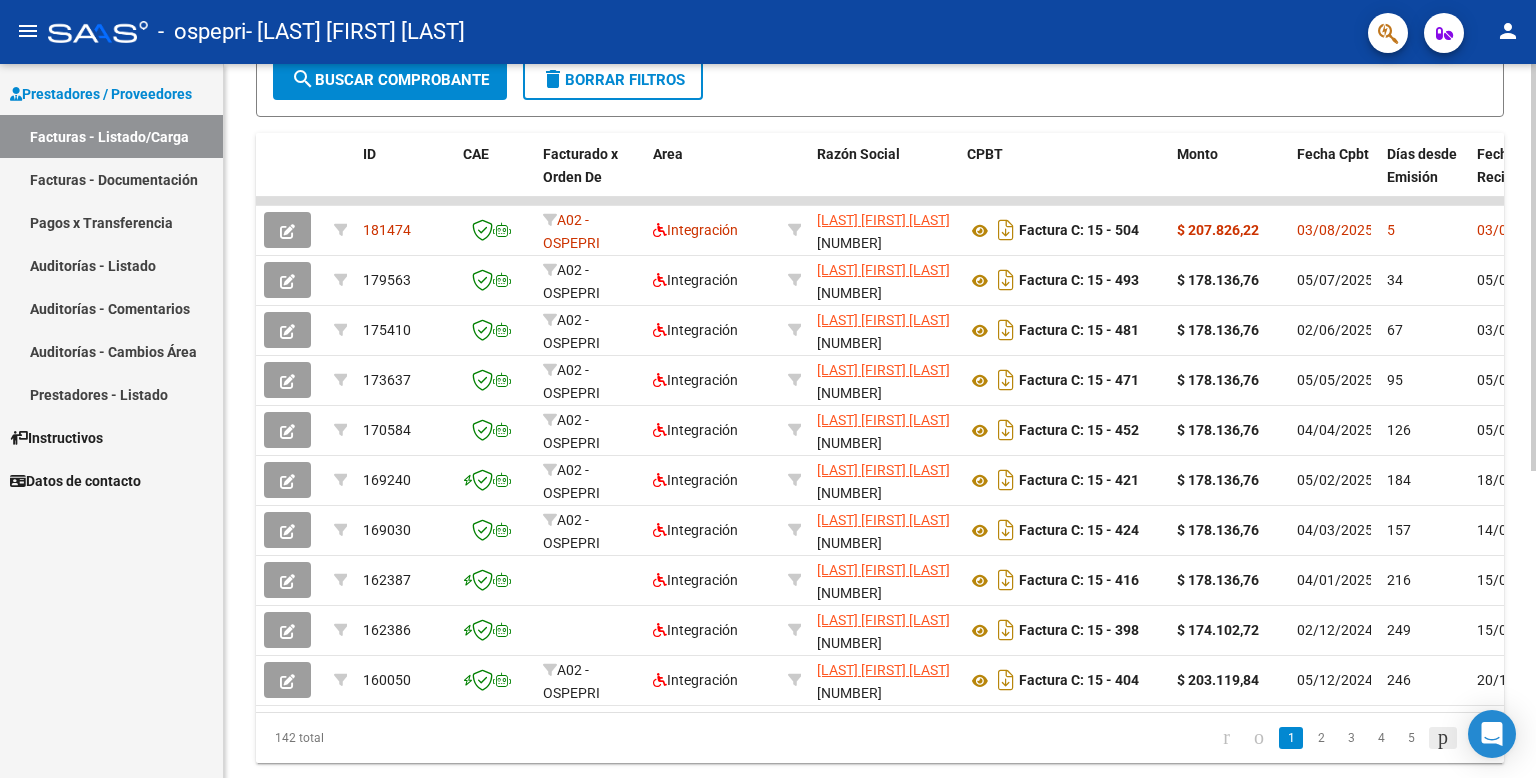 click 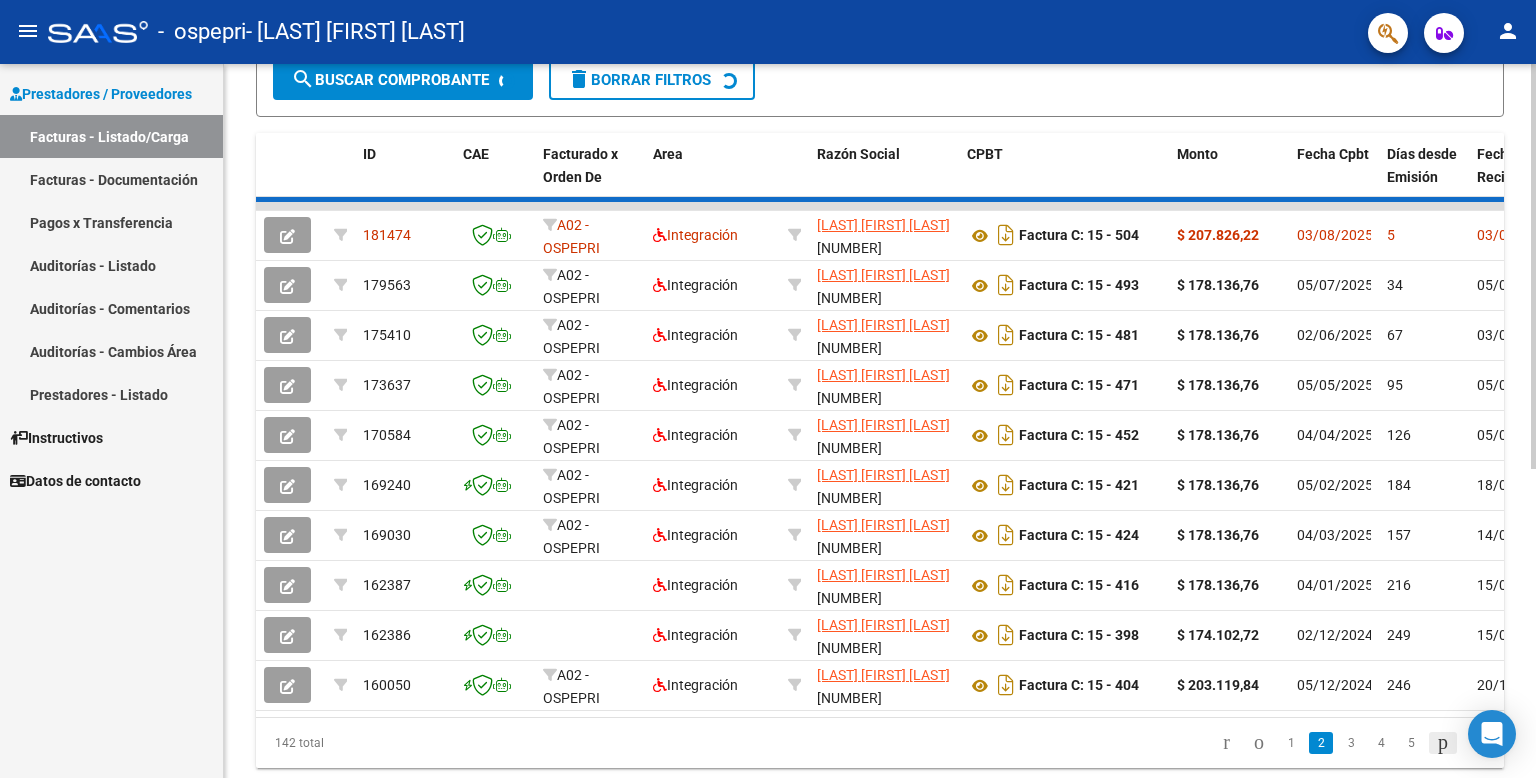 scroll, scrollTop: 496, scrollLeft: 0, axis: vertical 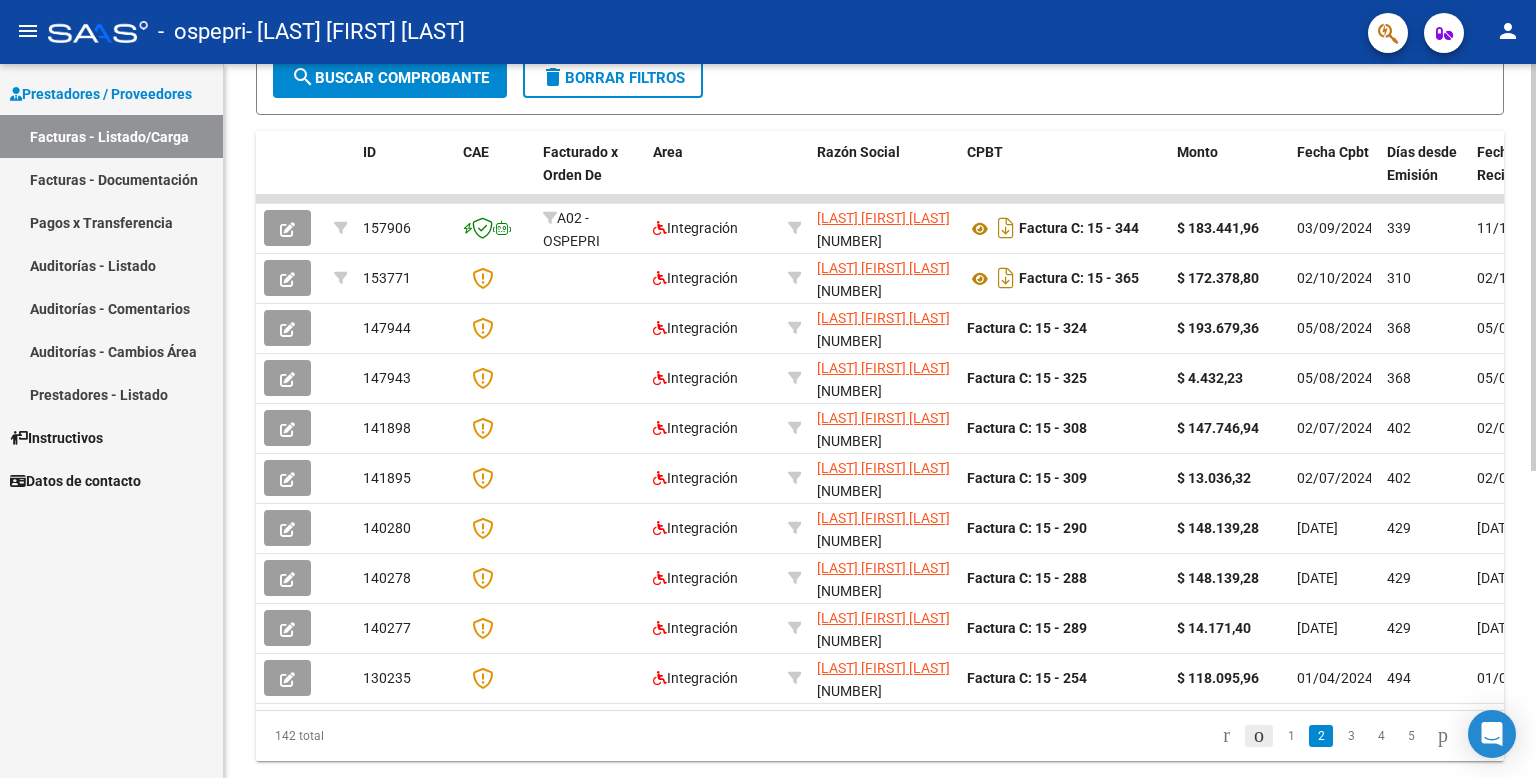 click 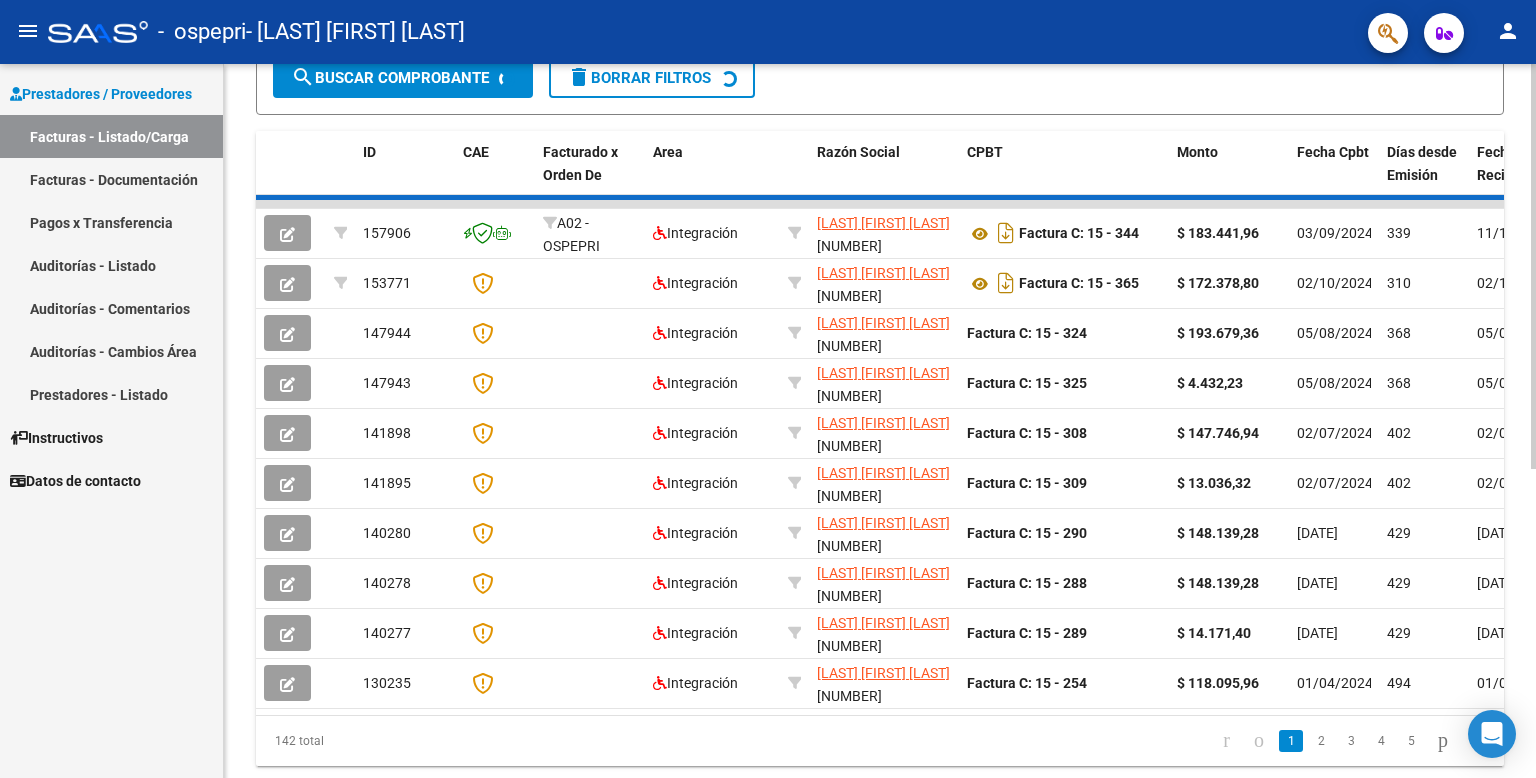 scroll, scrollTop: 497, scrollLeft: 0, axis: vertical 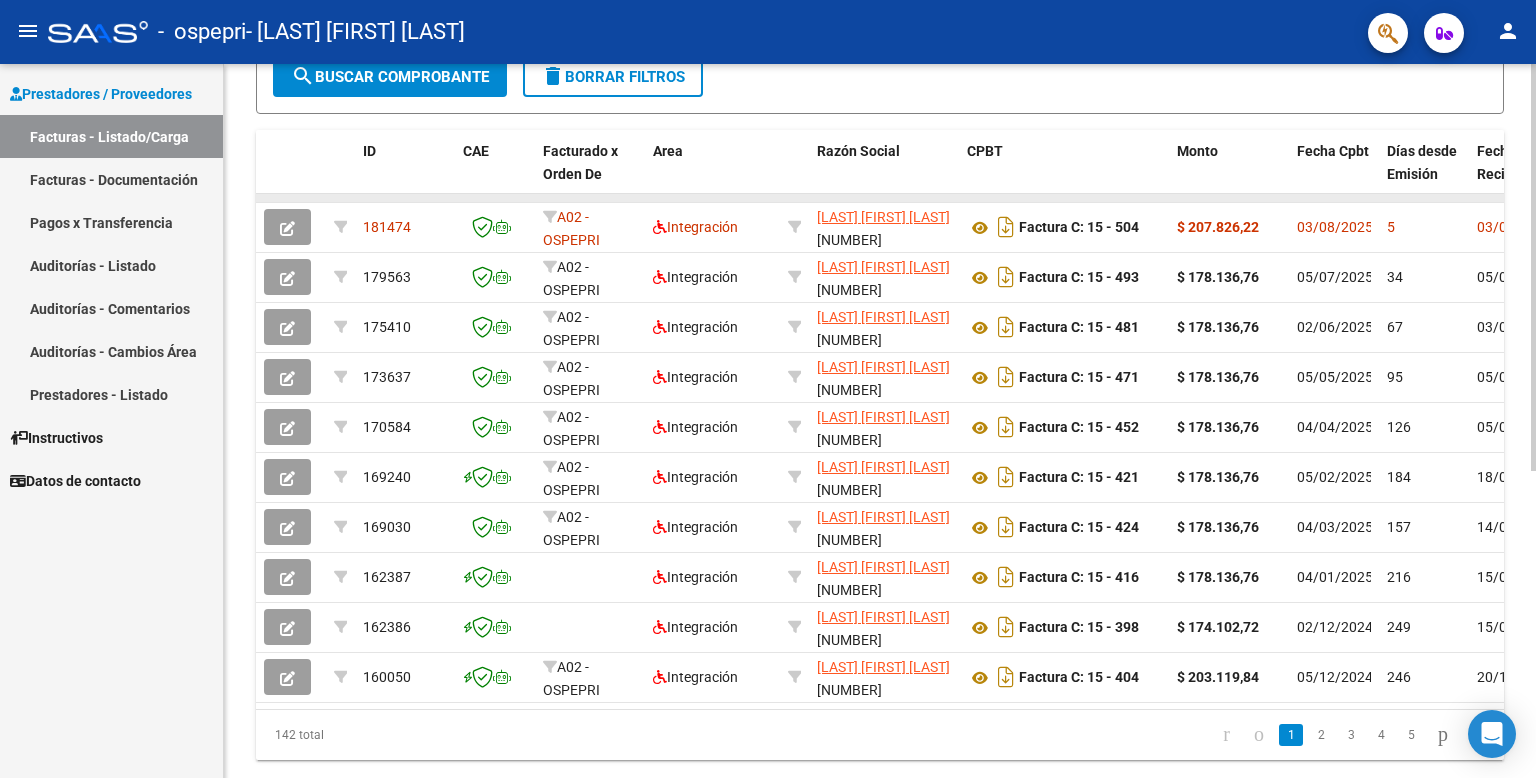click 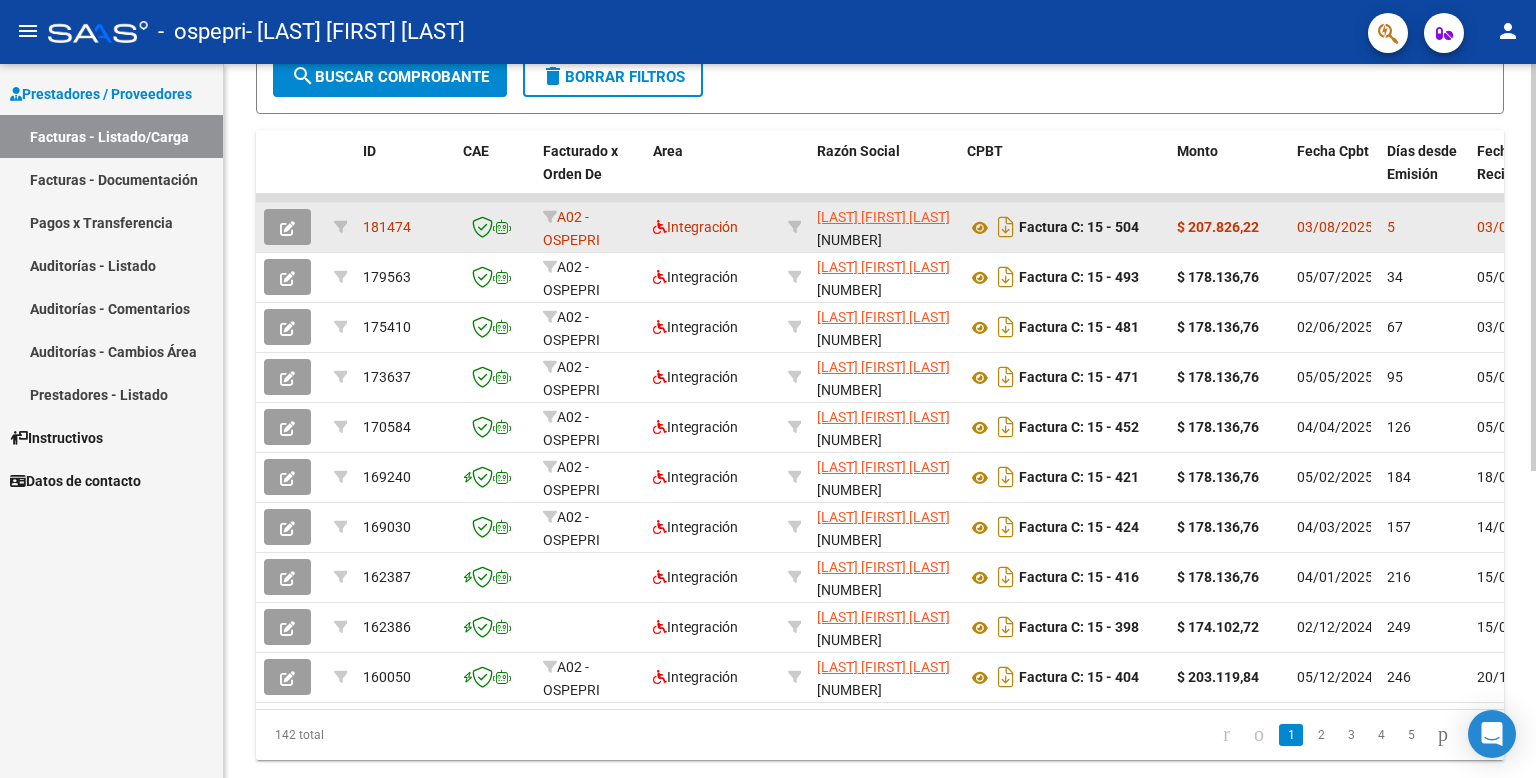drag, startPoint x: 1155, startPoint y: 193, endPoint x: 1100, endPoint y: 205, distance: 56.293873 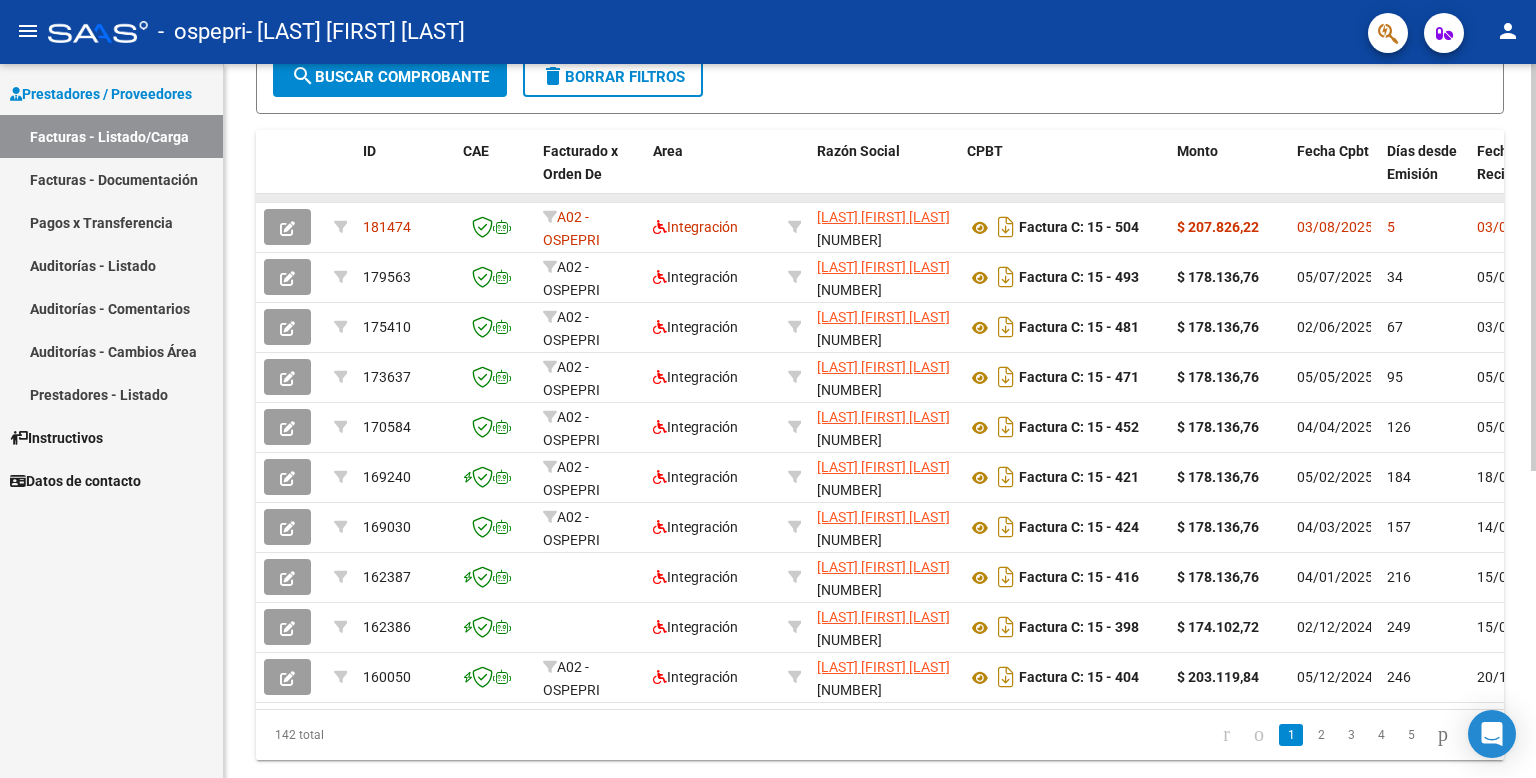 drag, startPoint x: 1100, startPoint y: 205, endPoint x: 1166, endPoint y: 191, distance: 67.46851 